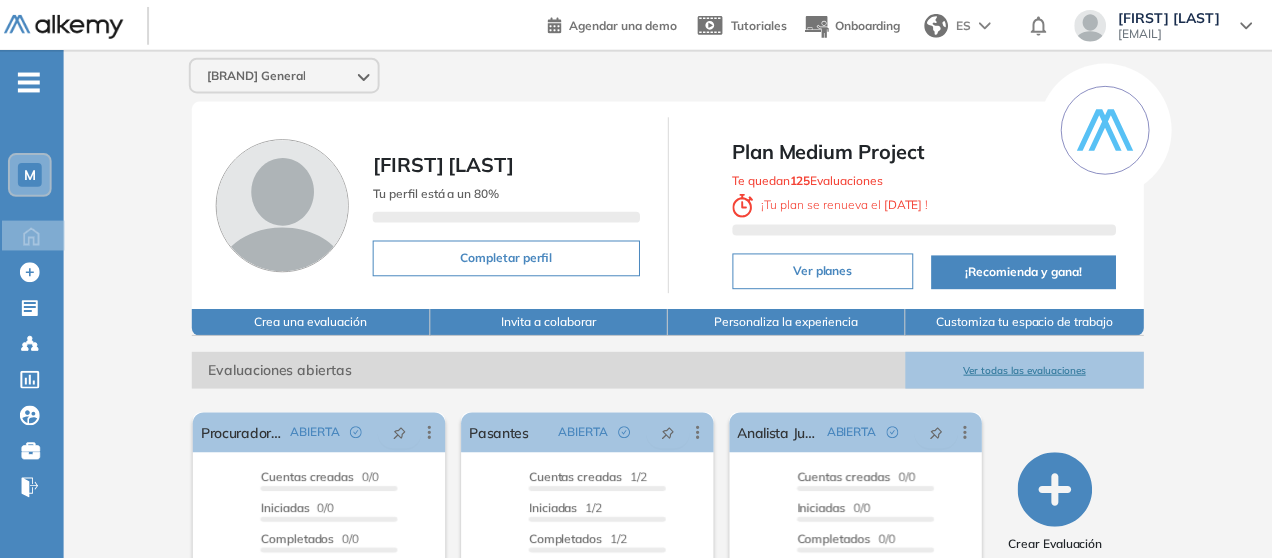 scroll, scrollTop: 0, scrollLeft: 0, axis: both 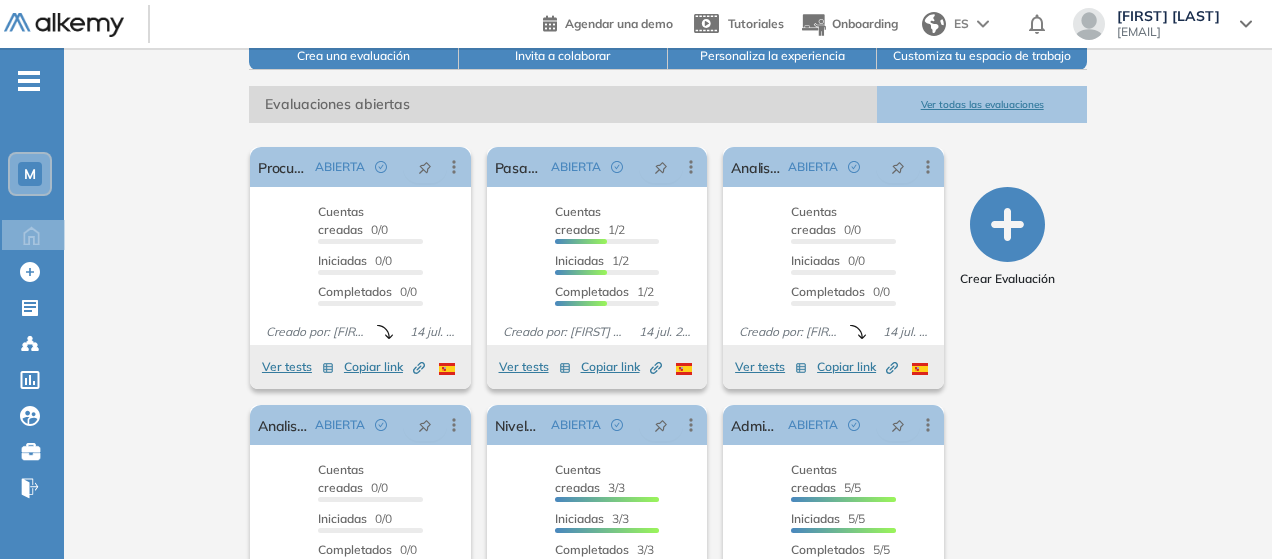 click on "Ver todas las evaluaciones" at bounding box center (981, 104) 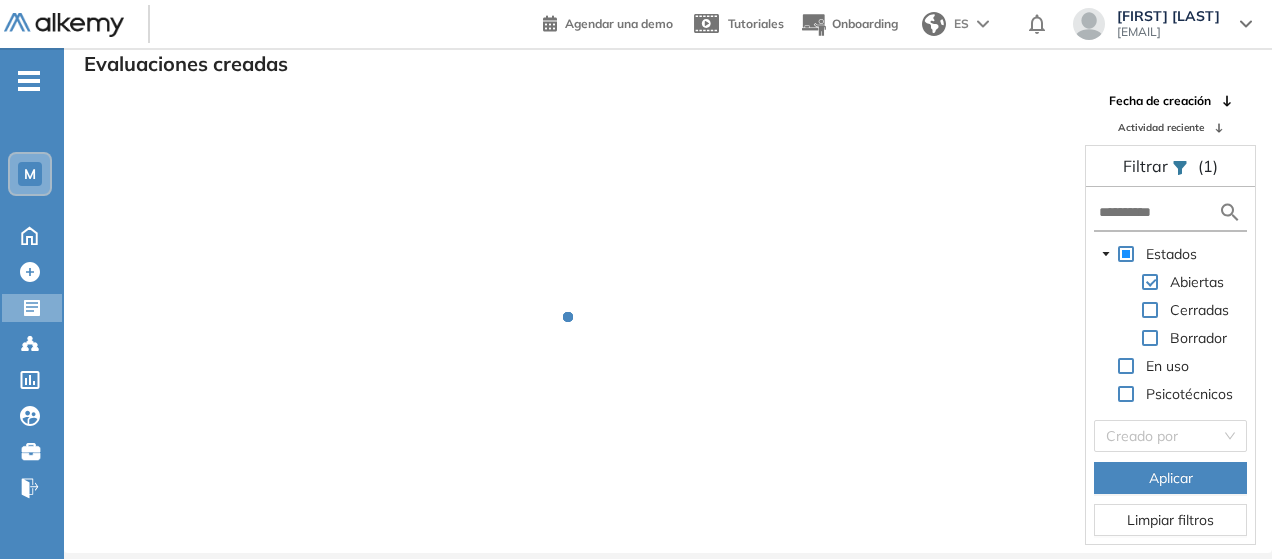 scroll, scrollTop: 48, scrollLeft: 0, axis: vertical 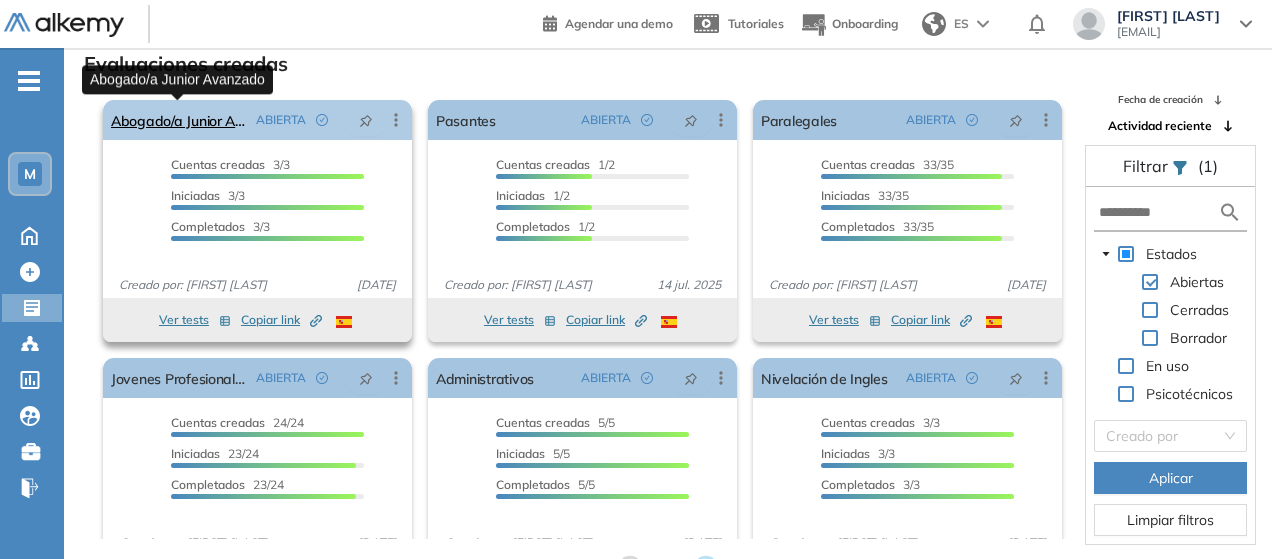 click on "Abogado/a Junior Avanzado" at bounding box center (179, 120) 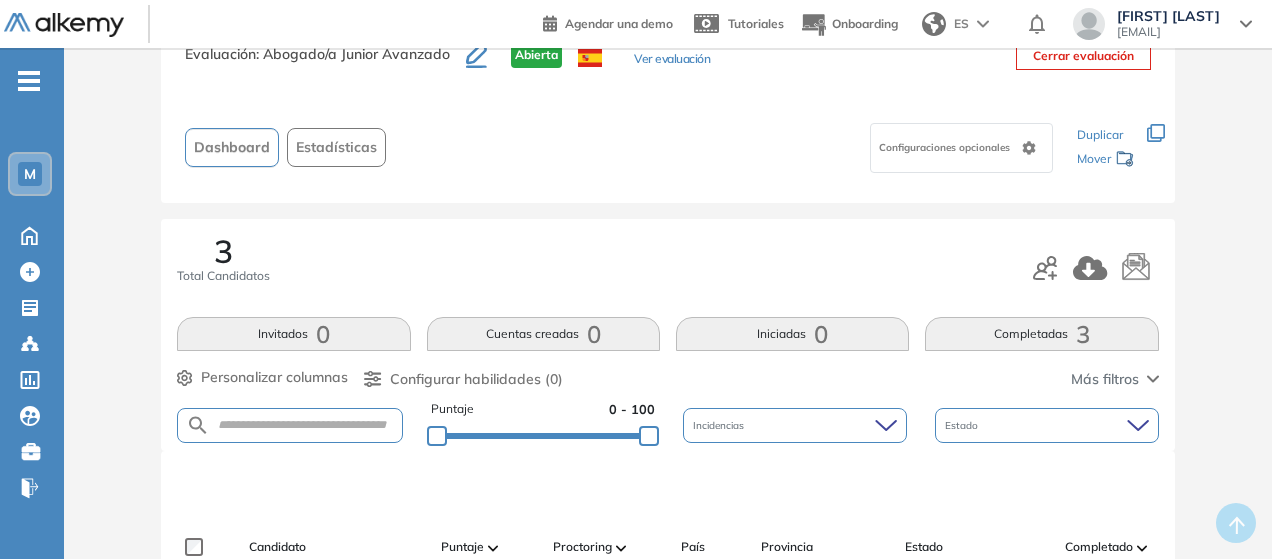 scroll, scrollTop: 100, scrollLeft: 0, axis: vertical 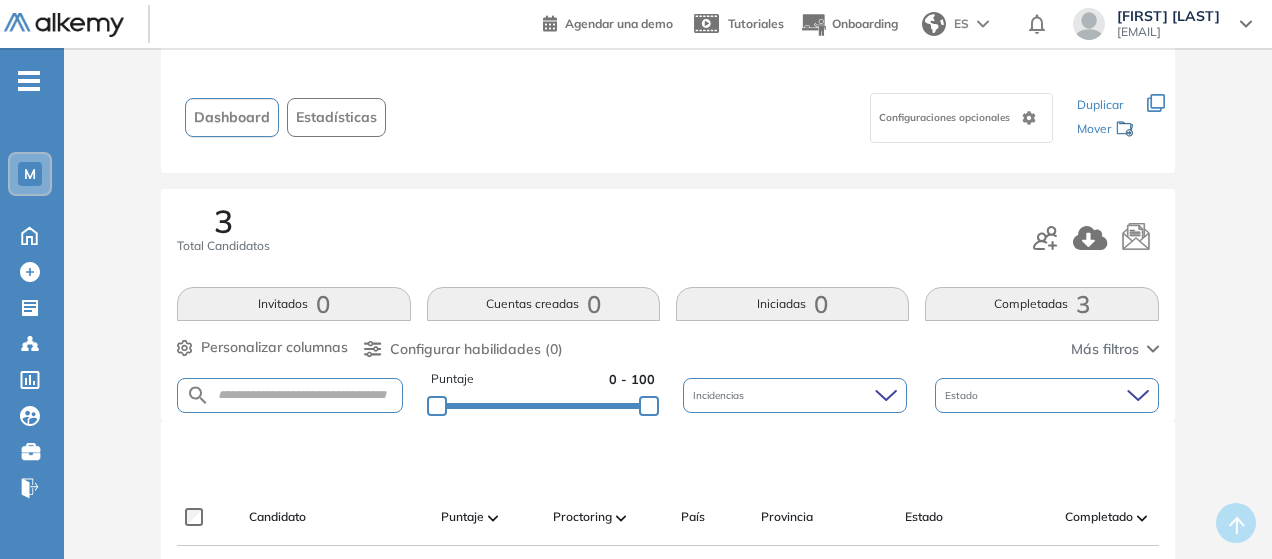 click on "Invitados 0" at bounding box center (293, 304) 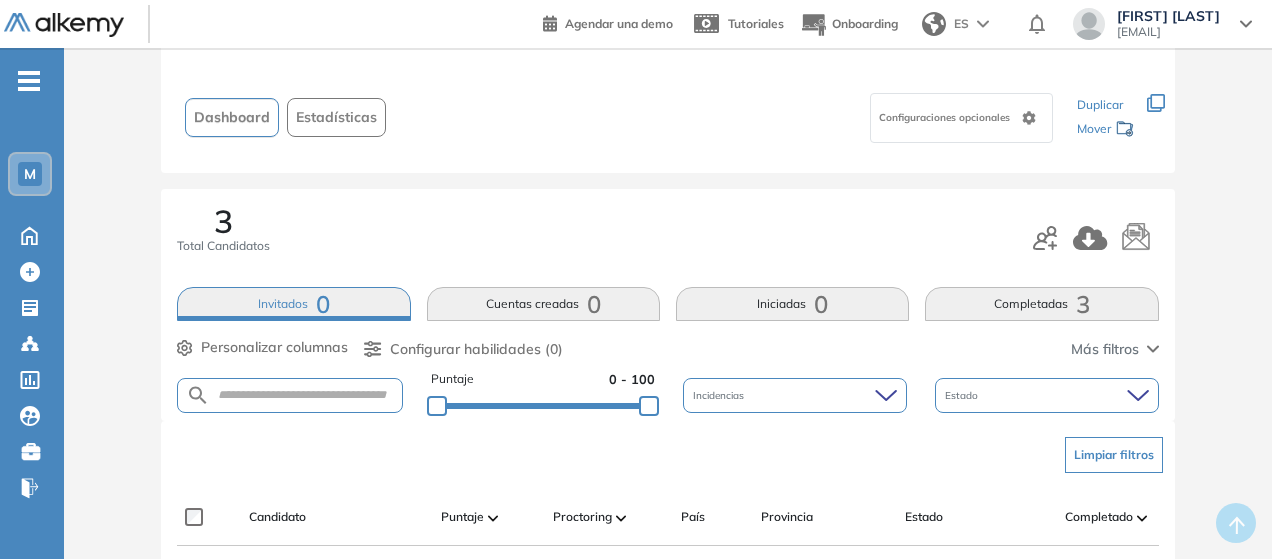 type 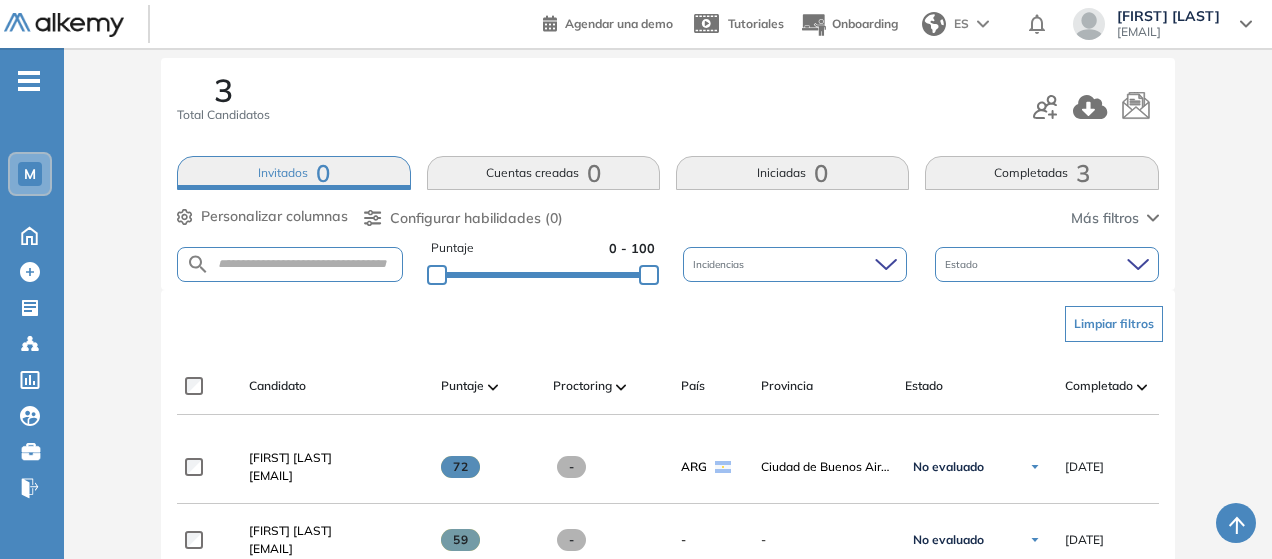 scroll, scrollTop: 200, scrollLeft: 0, axis: vertical 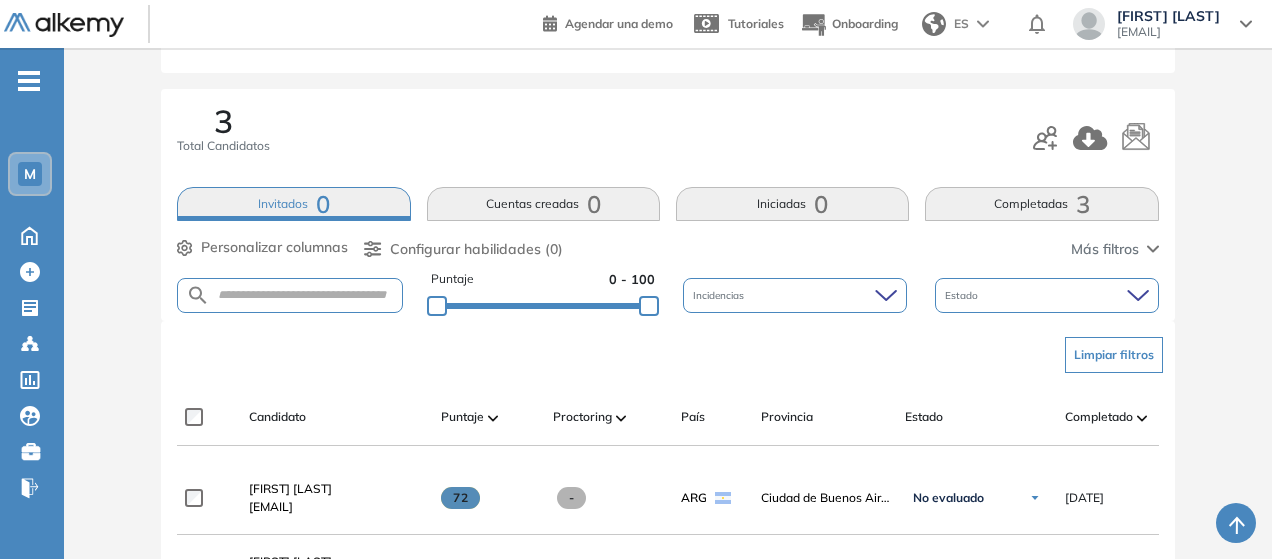 click at bounding box center [1096, 138] 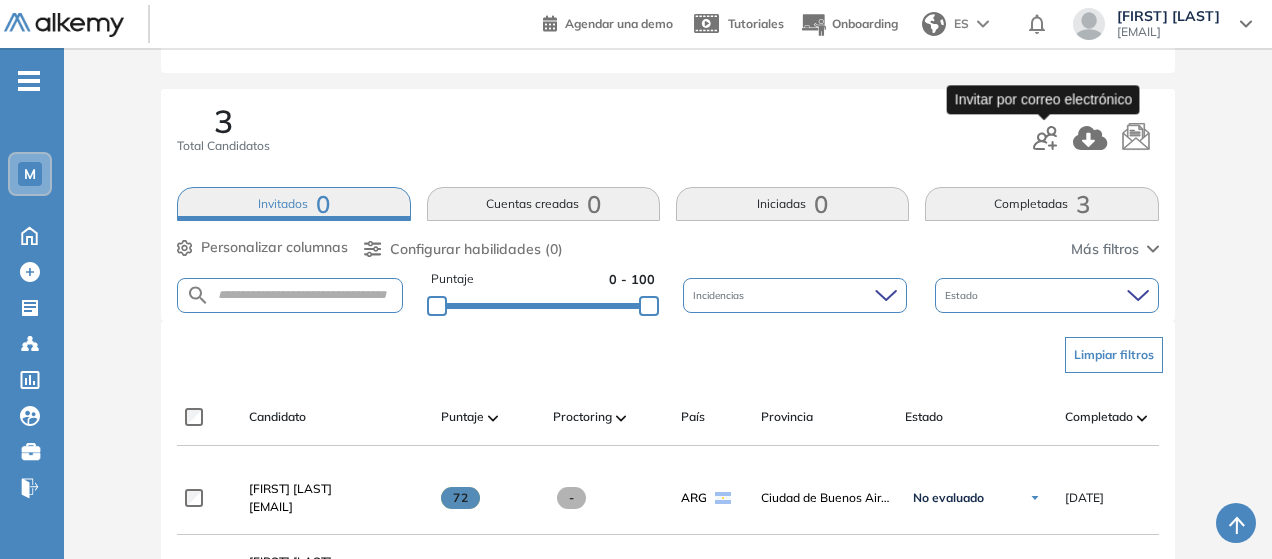 click 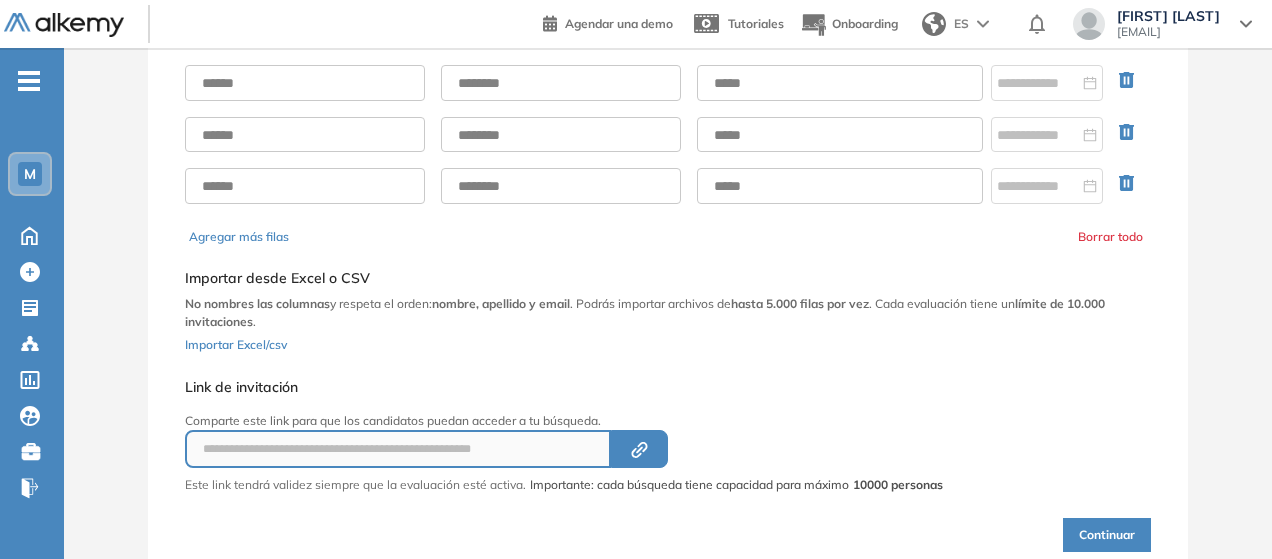 scroll, scrollTop: 0, scrollLeft: 0, axis: both 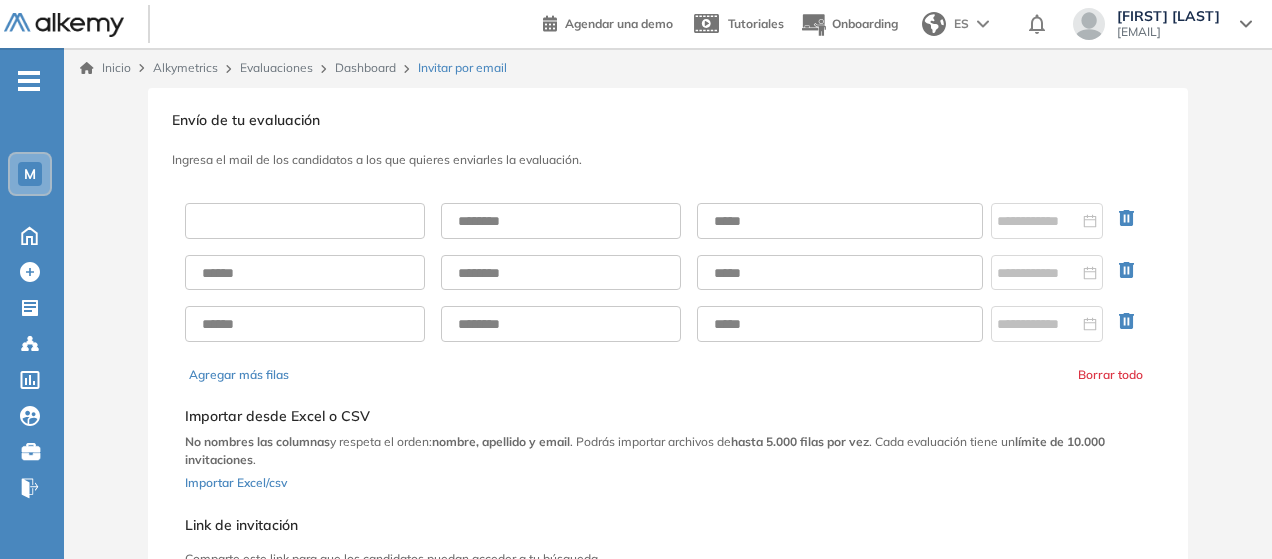 click at bounding box center [305, 221] 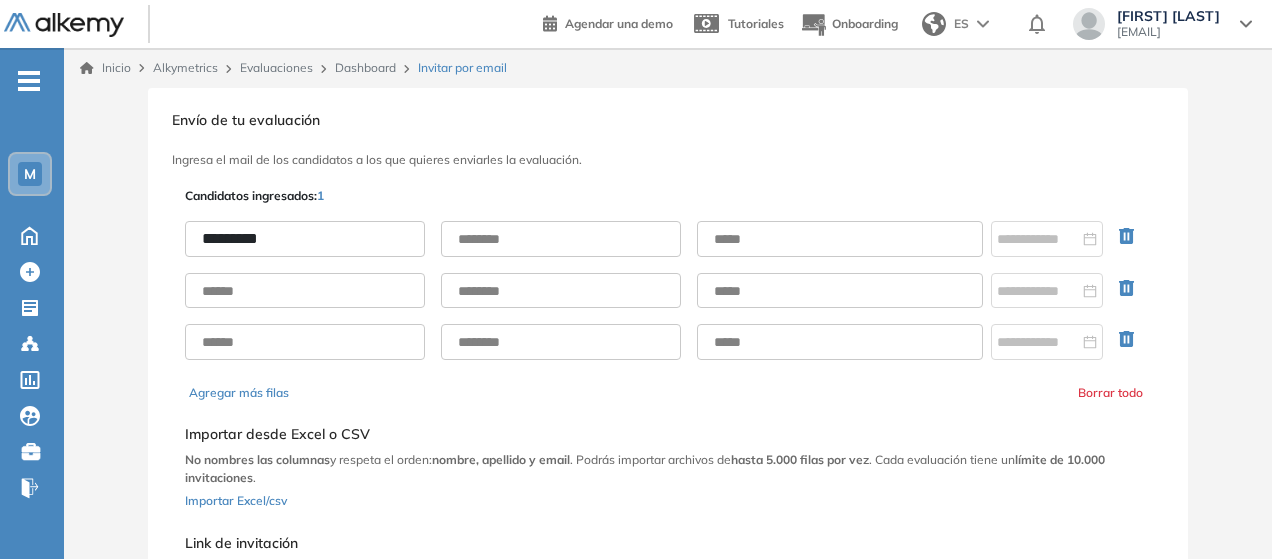 type on "********" 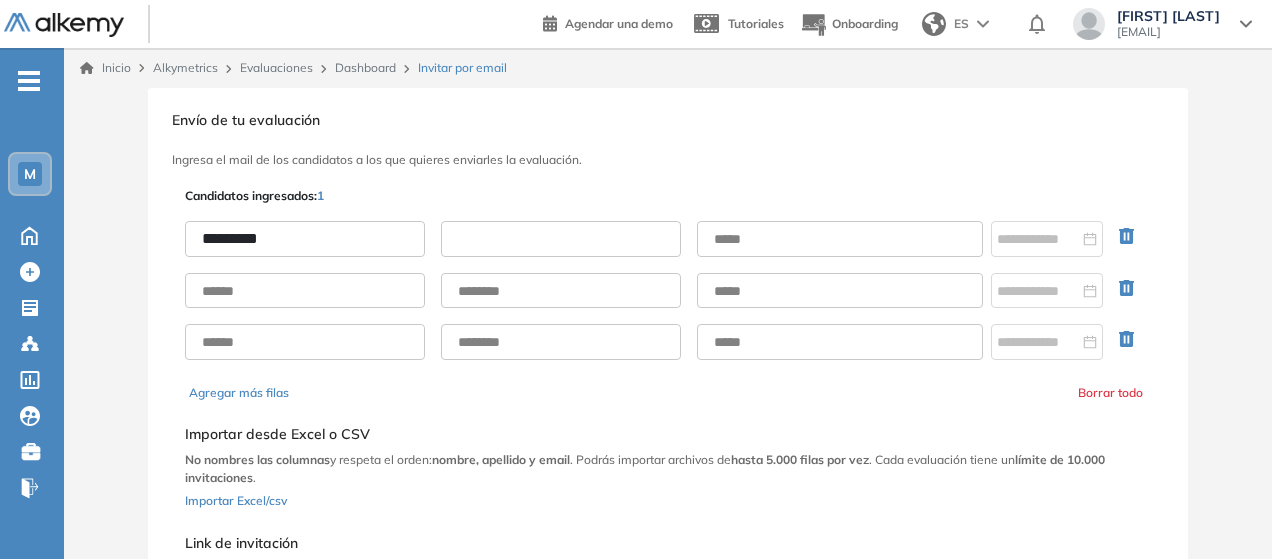 click at bounding box center (561, 239) 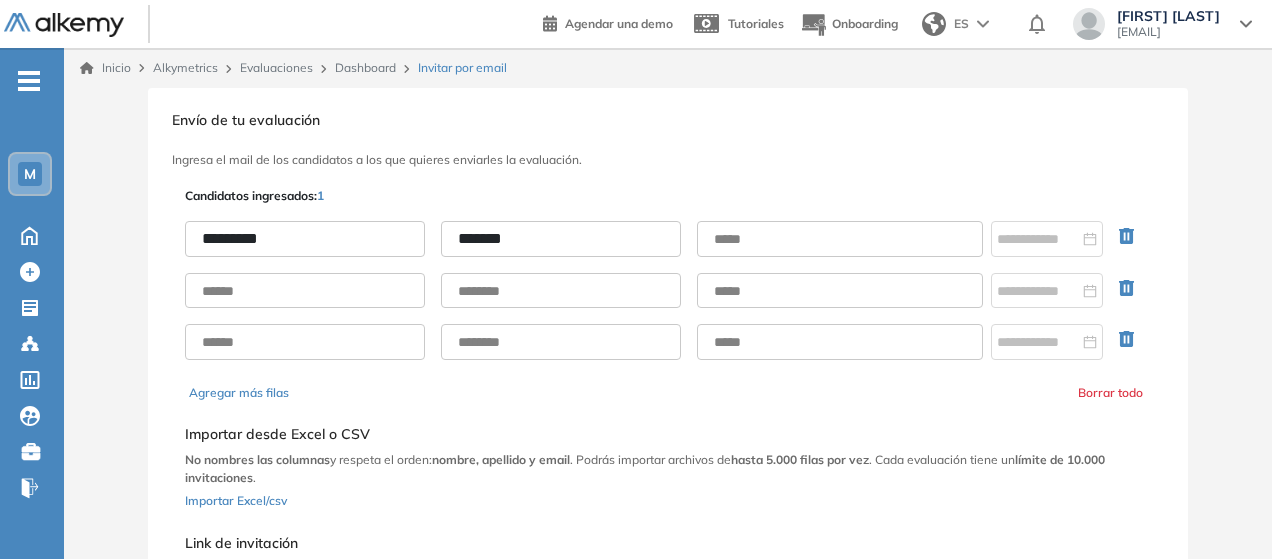 type on "*******" 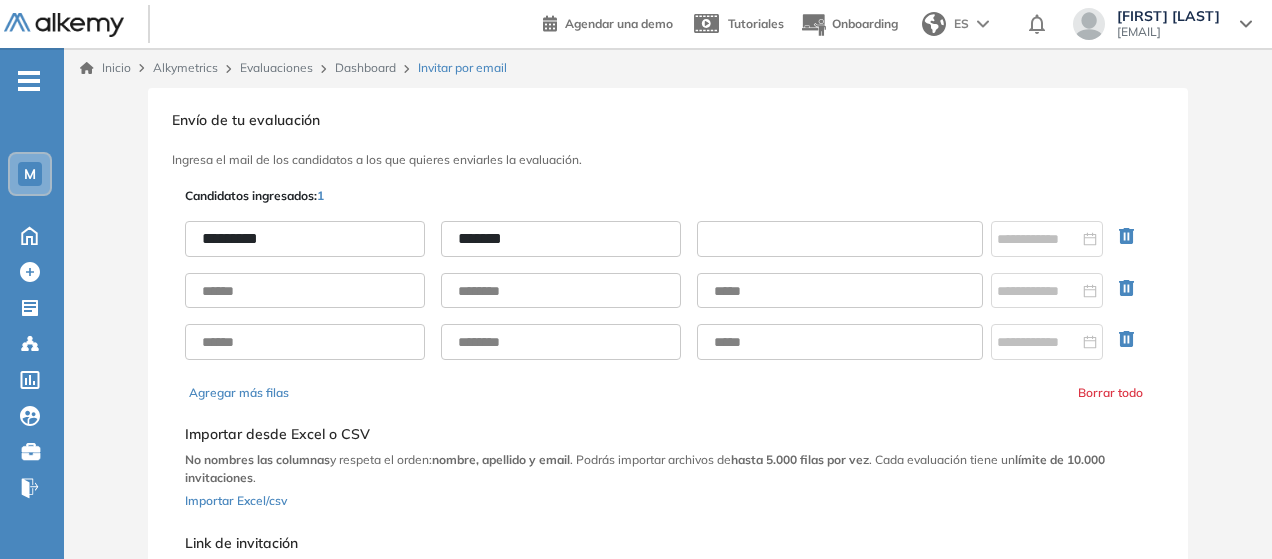 click at bounding box center [840, 239] 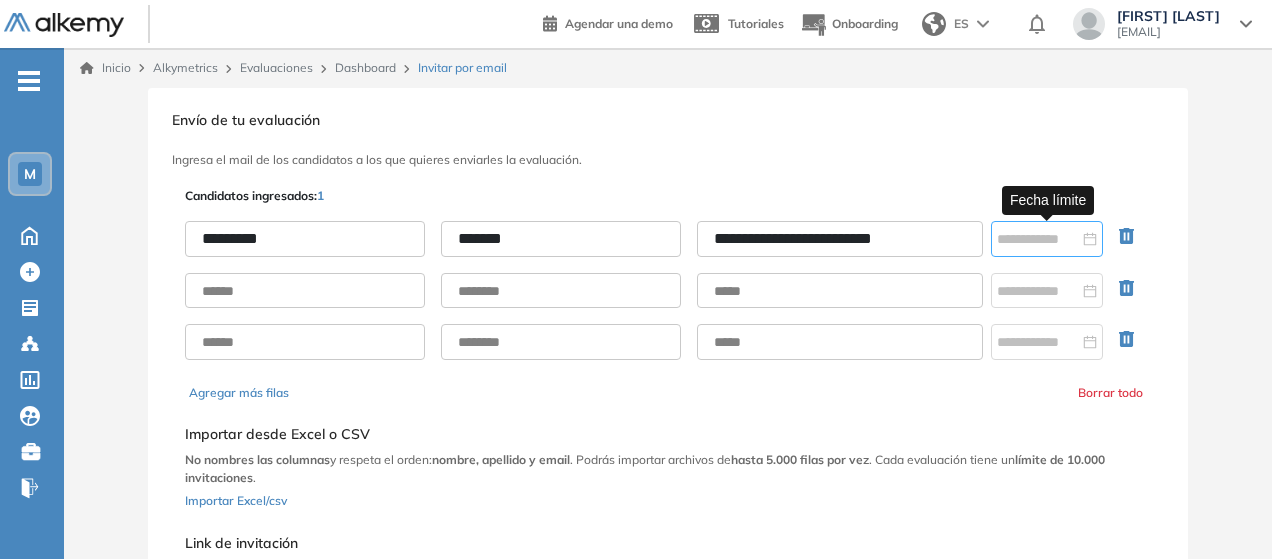 type on "**********" 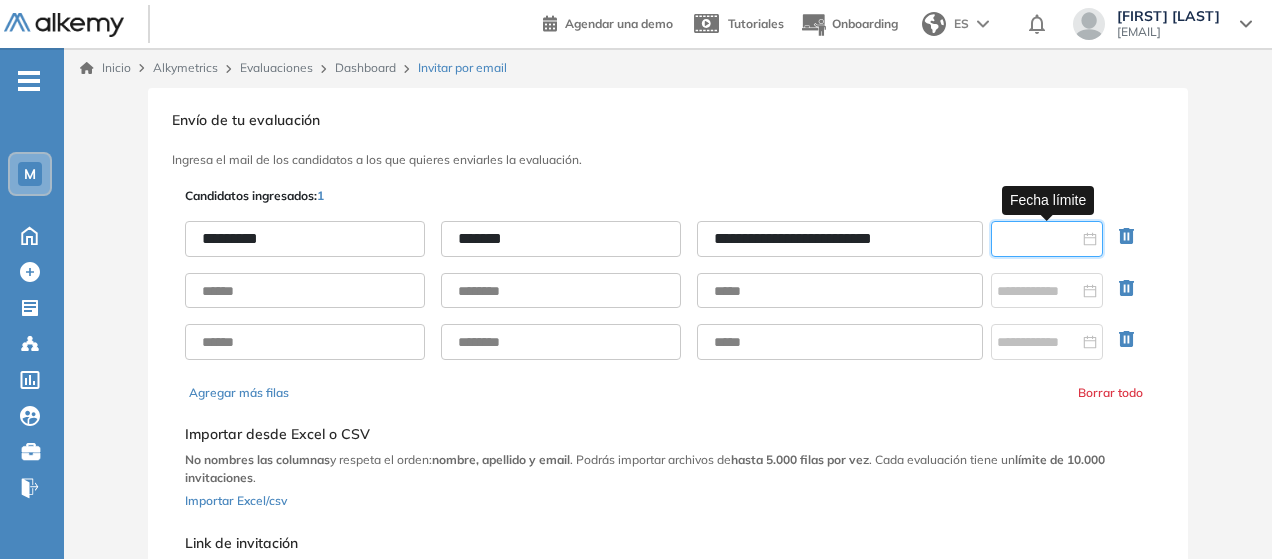 click at bounding box center (1038, 239) 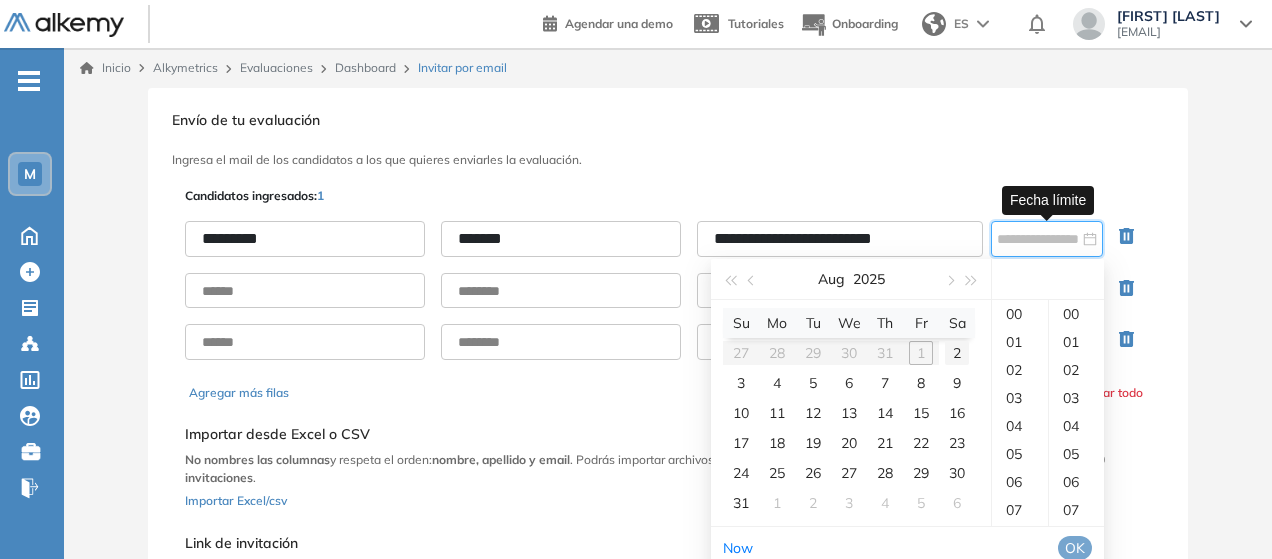 type on "**********" 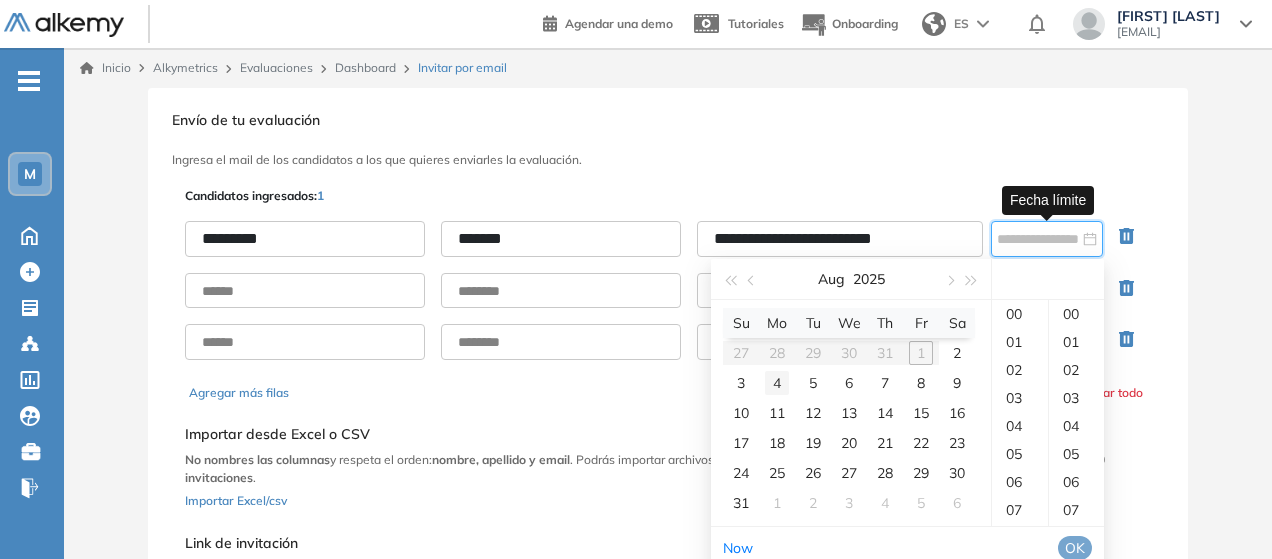 click on "4" at bounding box center [777, 383] 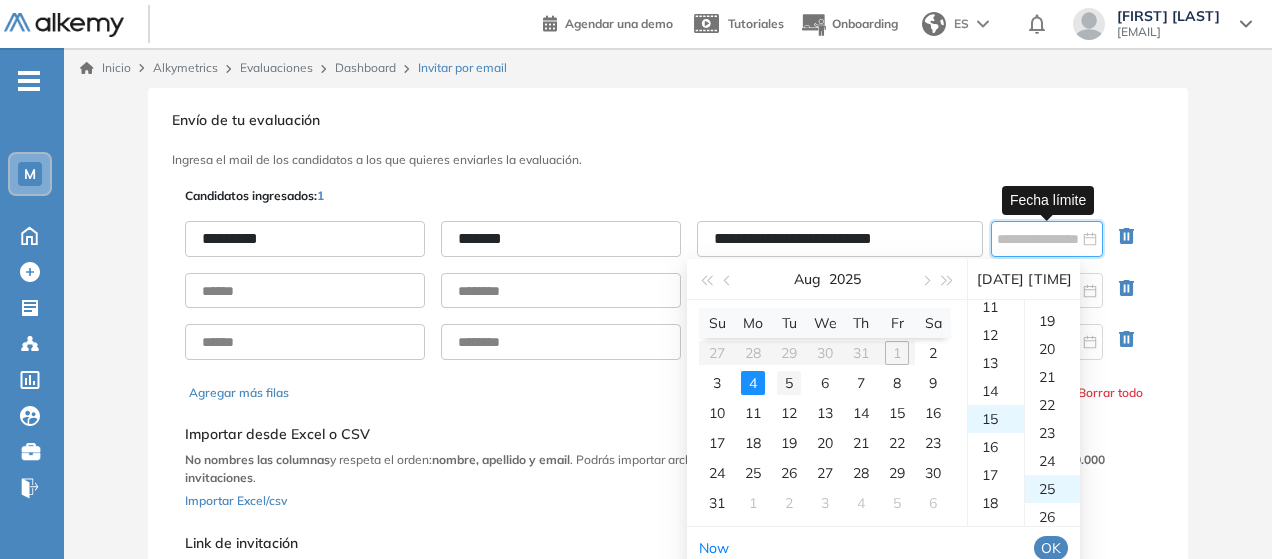 scroll, scrollTop: 420, scrollLeft: 0, axis: vertical 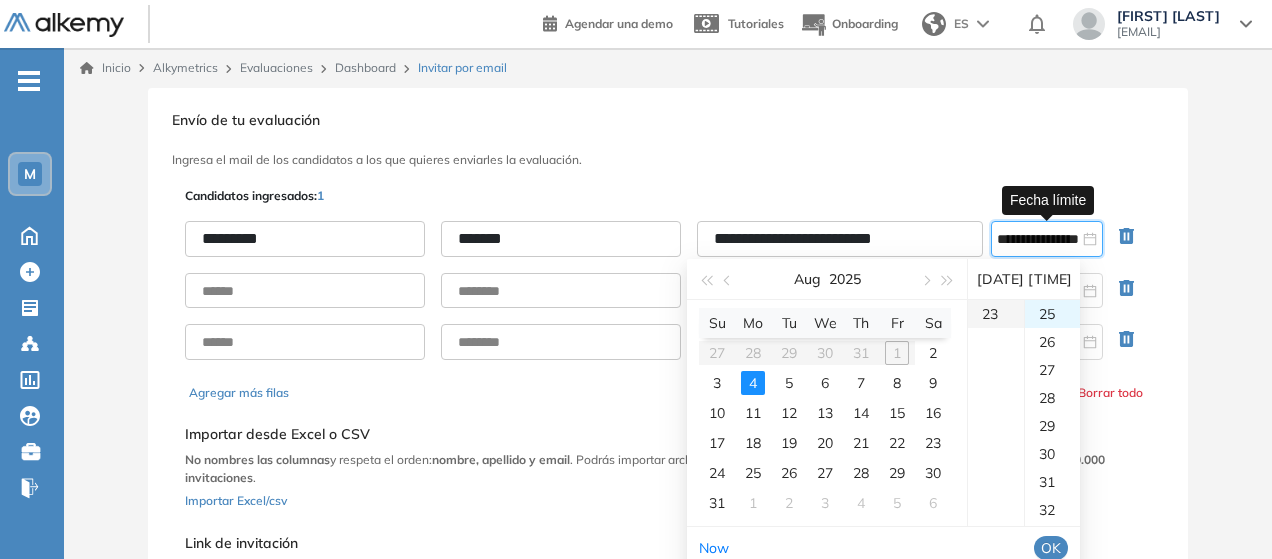 click on "23" at bounding box center [996, 314] 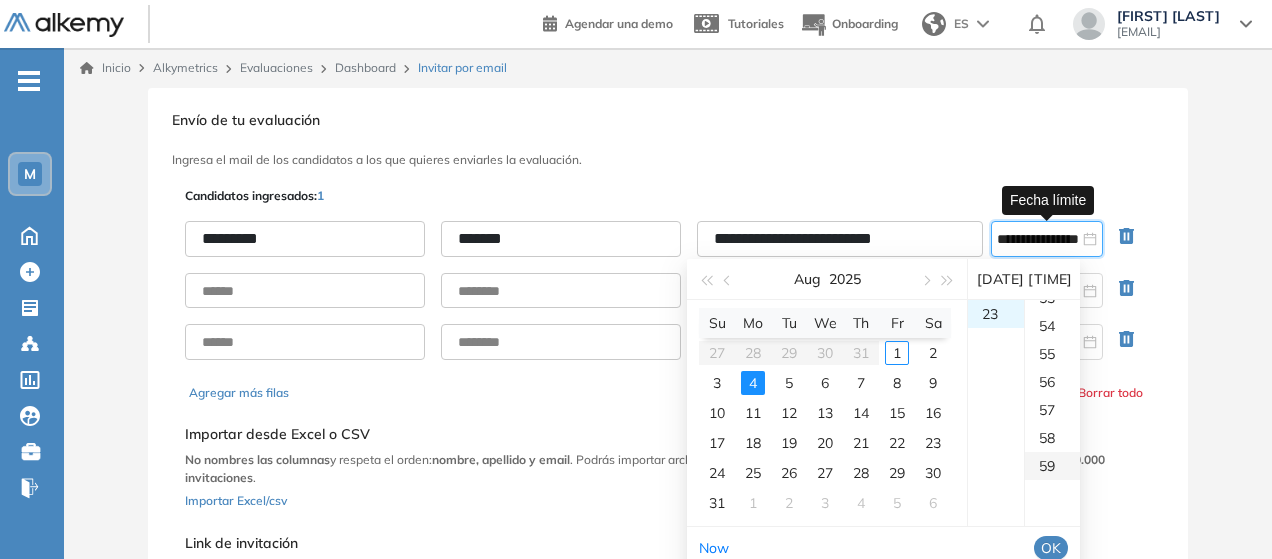 click on "59" at bounding box center [1052, 466] 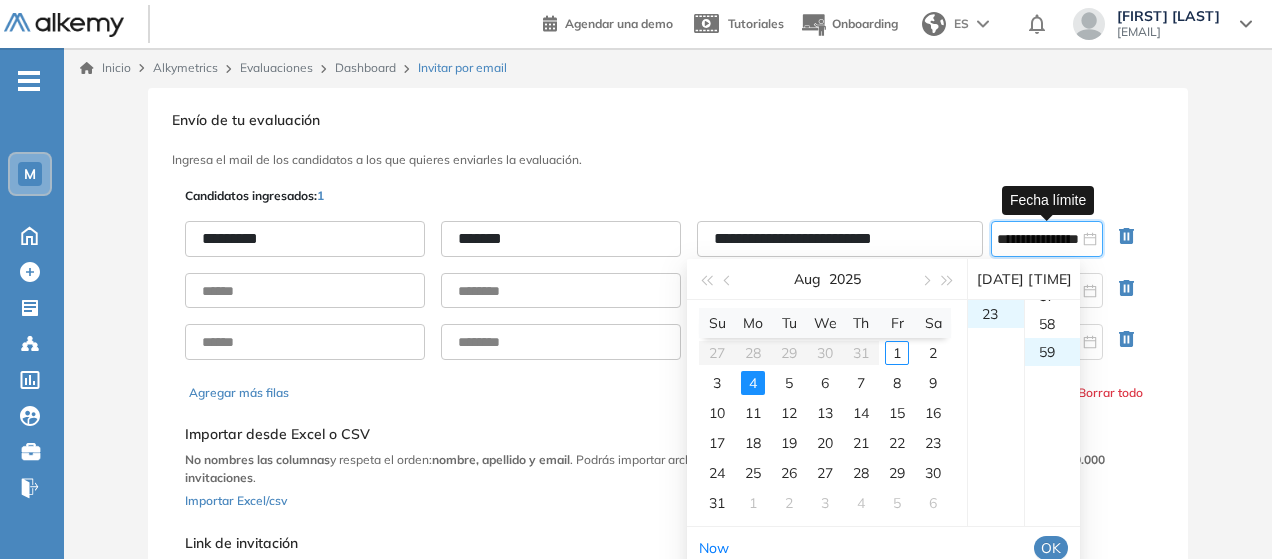scroll, scrollTop: 1652, scrollLeft: 0, axis: vertical 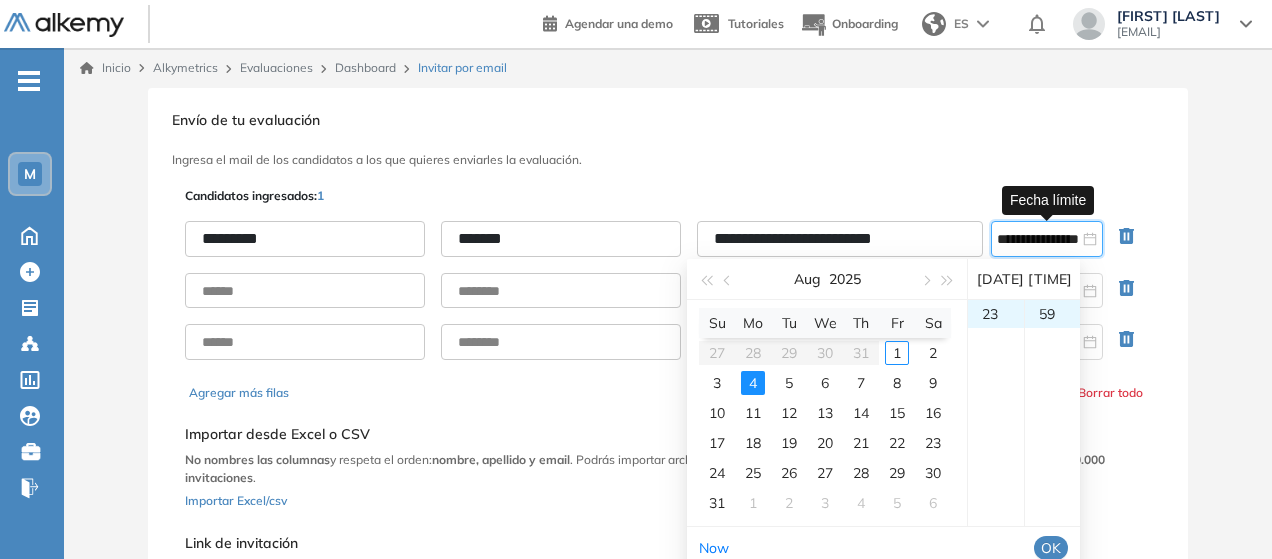 click on "OK" at bounding box center (1051, 548) 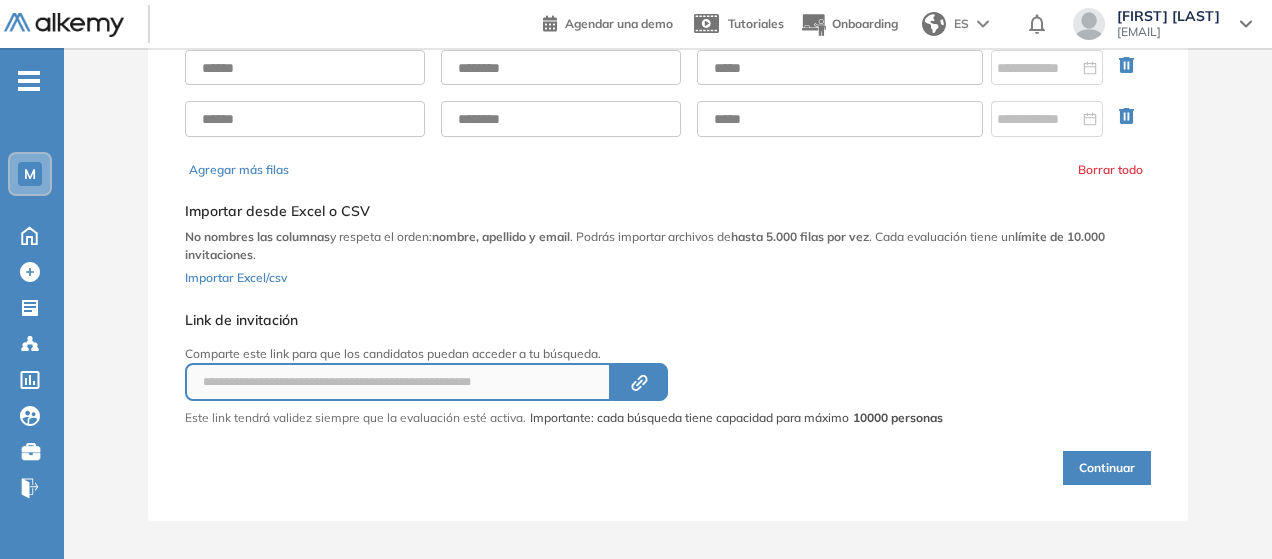 scroll, scrollTop: 230, scrollLeft: 0, axis: vertical 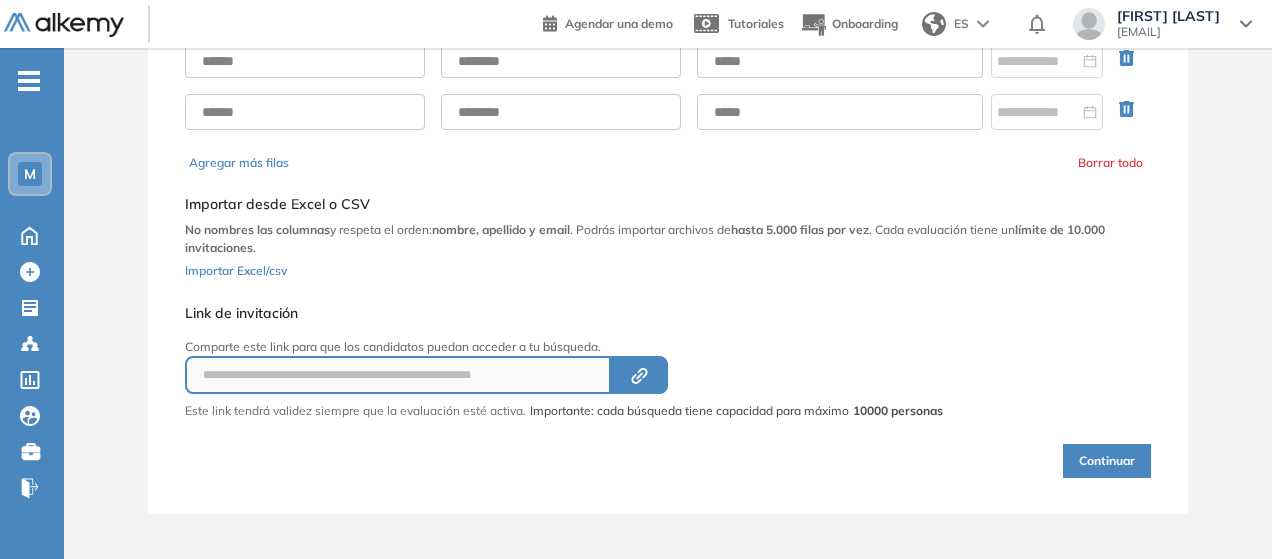 click on "Continuar" at bounding box center (1107, 461) 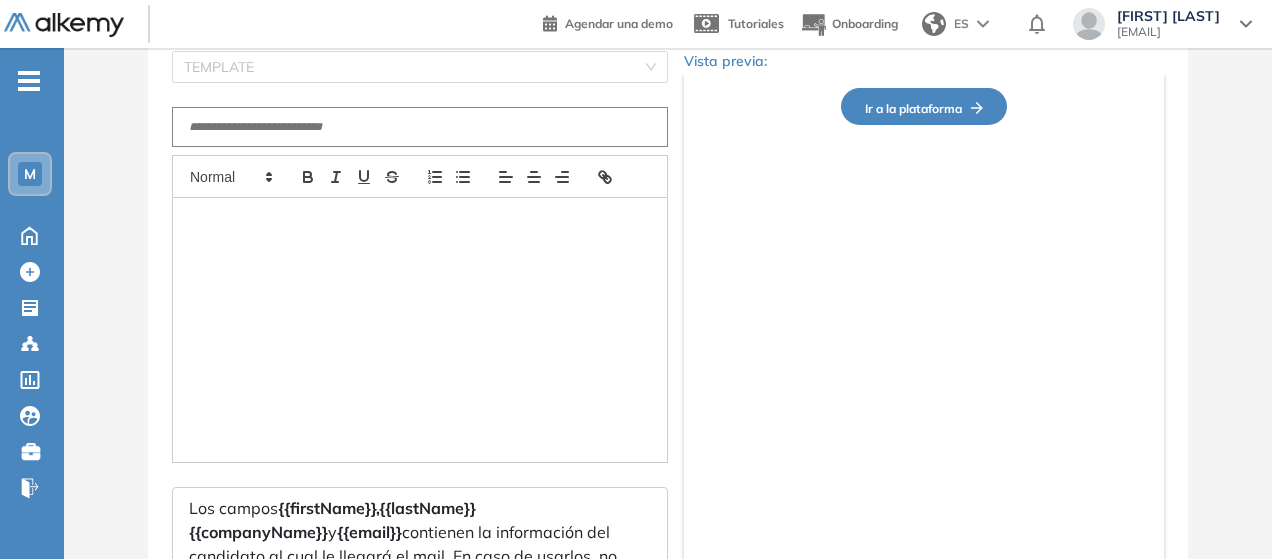 scroll, scrollTop: 30, scrollLeft: 0, axis: vertical 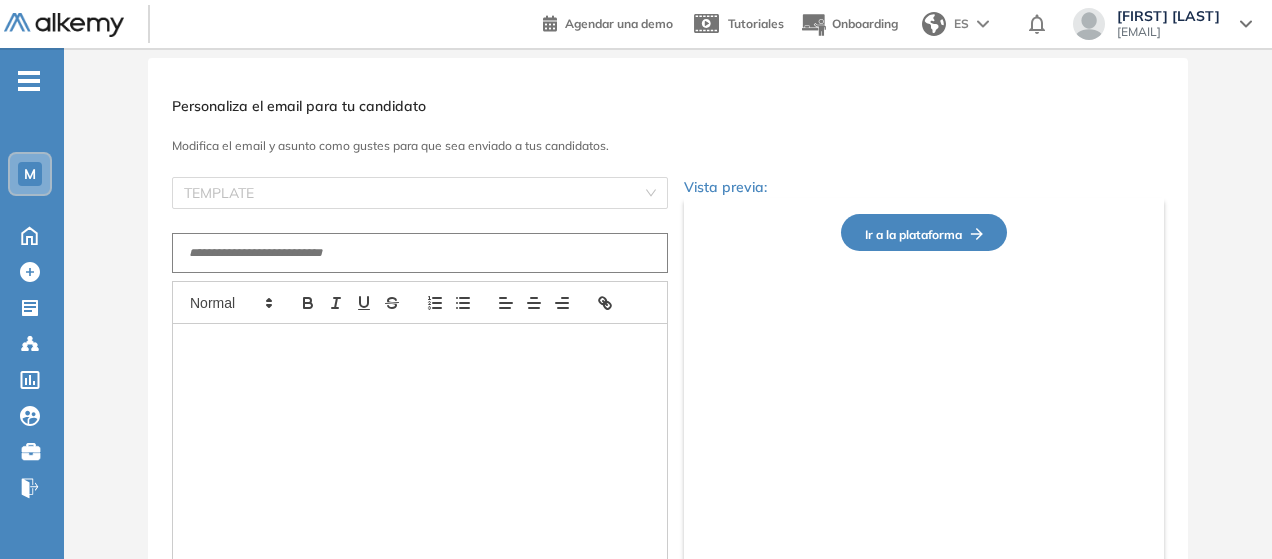 type on "**********" 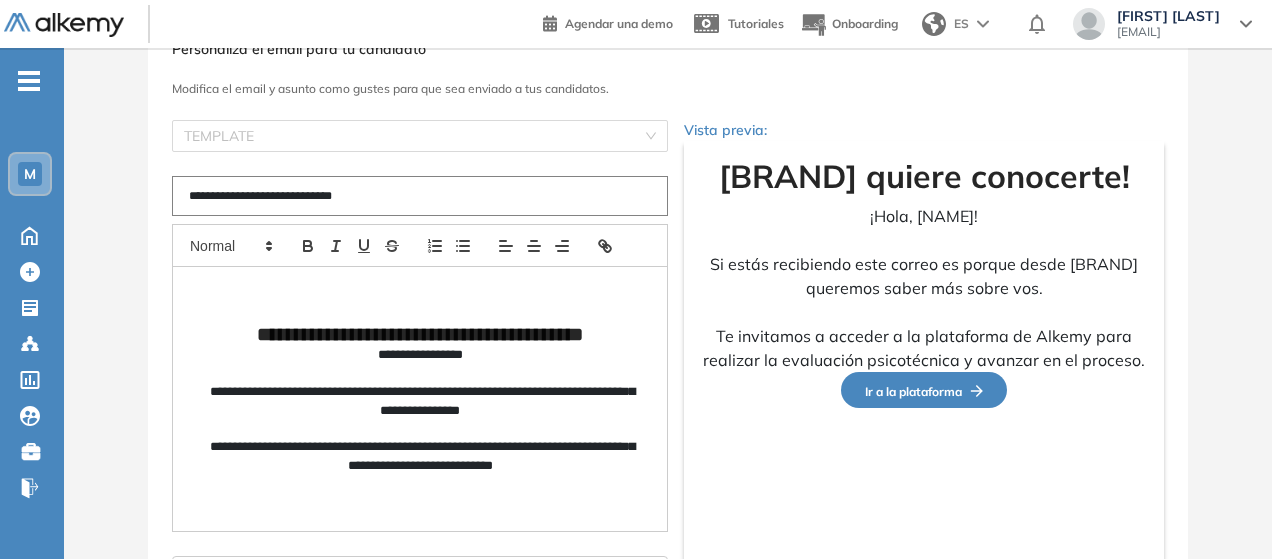 scroll, scrollTop: 130, scrollLeft: 0, axis: vertical 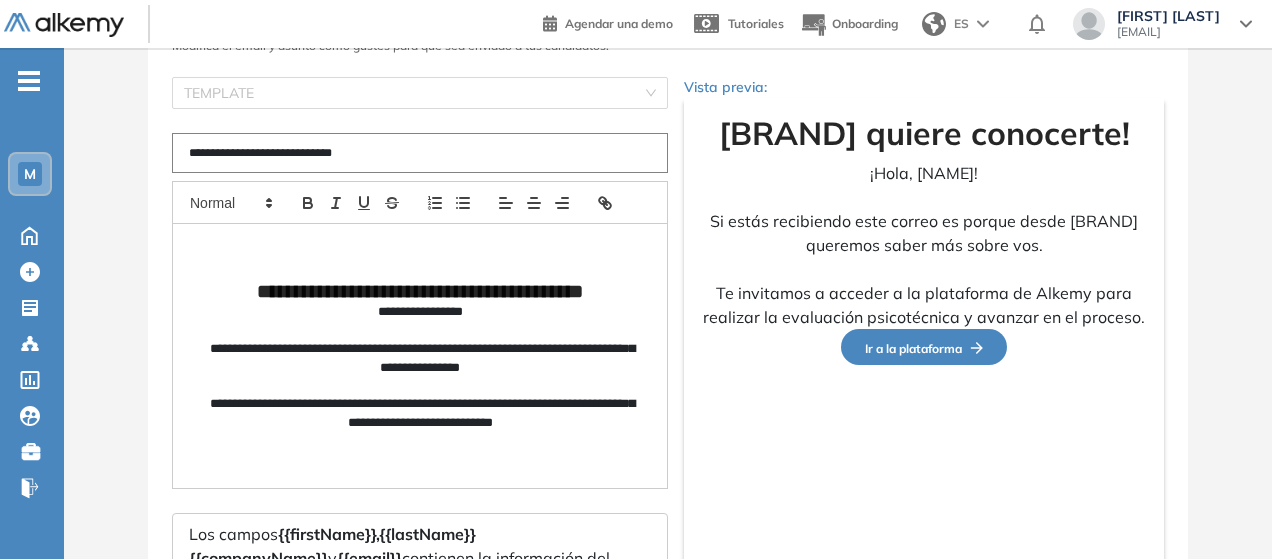 click on "**********" at bounding box center (420, 312) 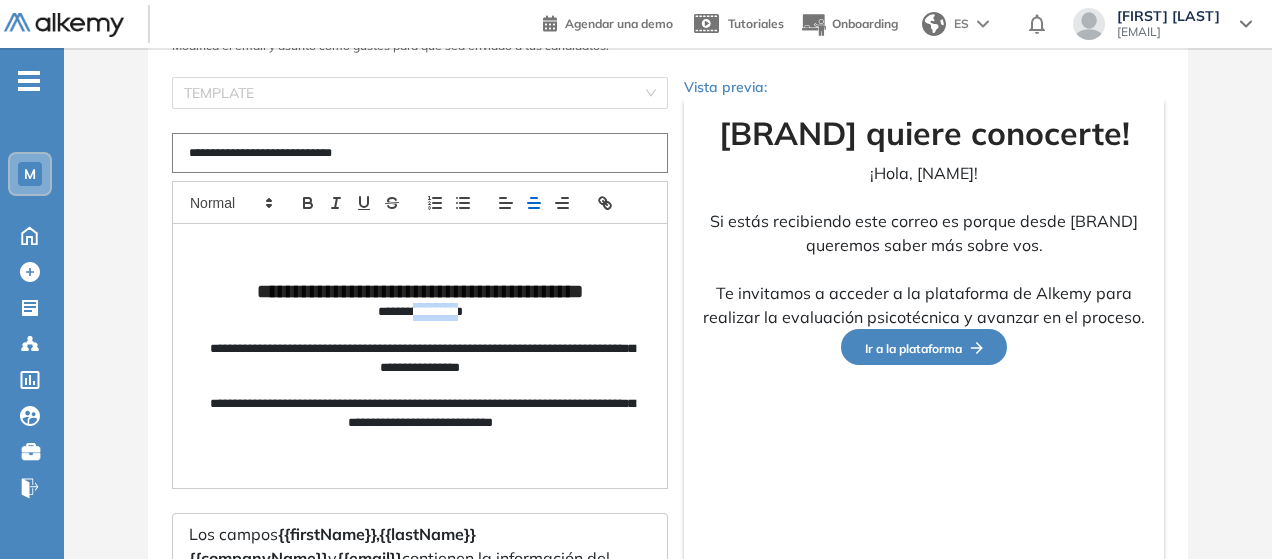 click on "**********" at bounding box center [420, 312] 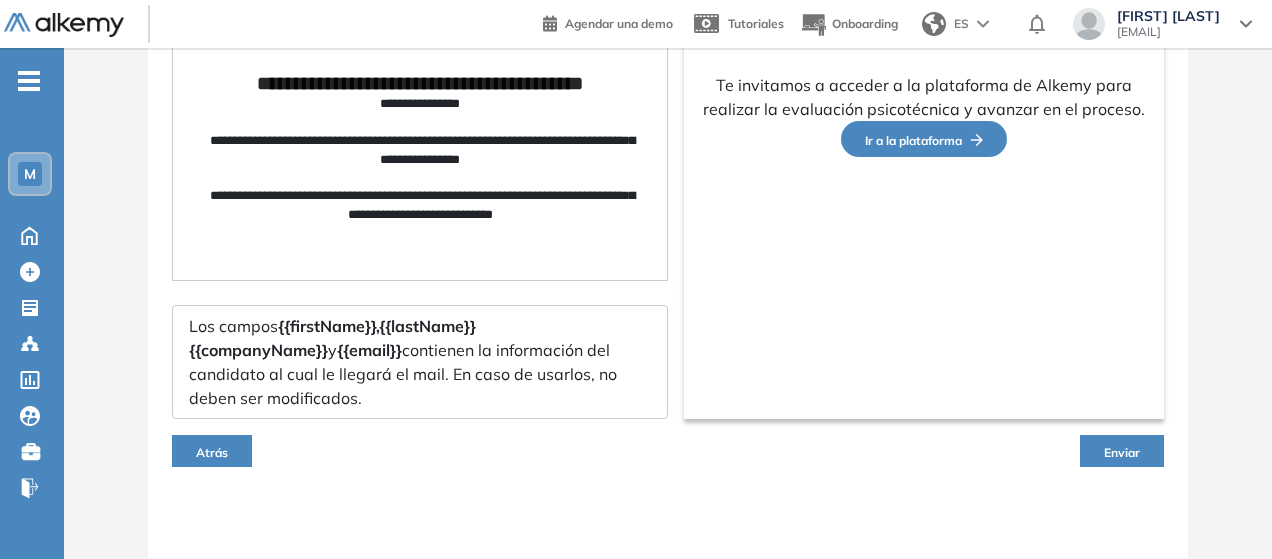 scroll, scrollTop: 342, scrollLeft: 0, axis: vertical 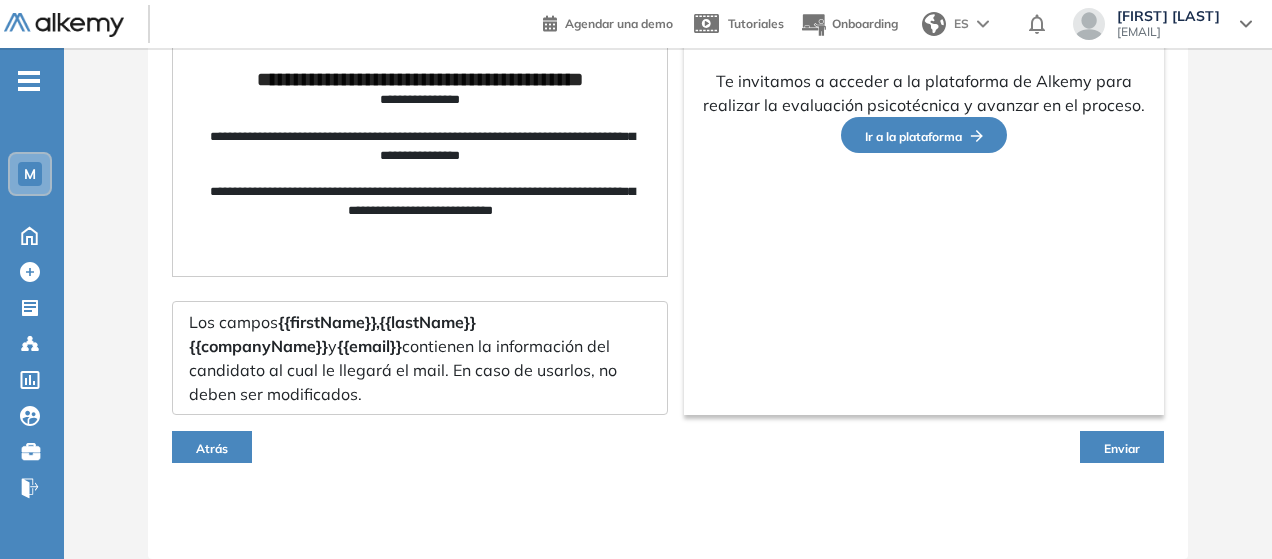 click on "Enviar" at bounding box center (1122, 448) 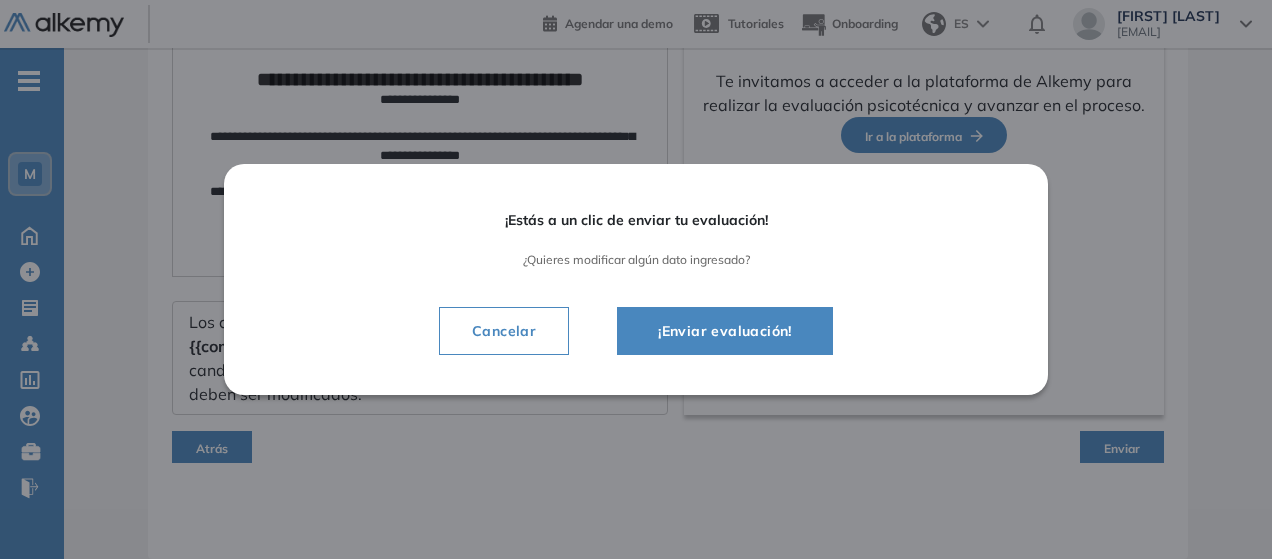 click on "¡Enviar evaluación!" at bounding box center [725, 331] 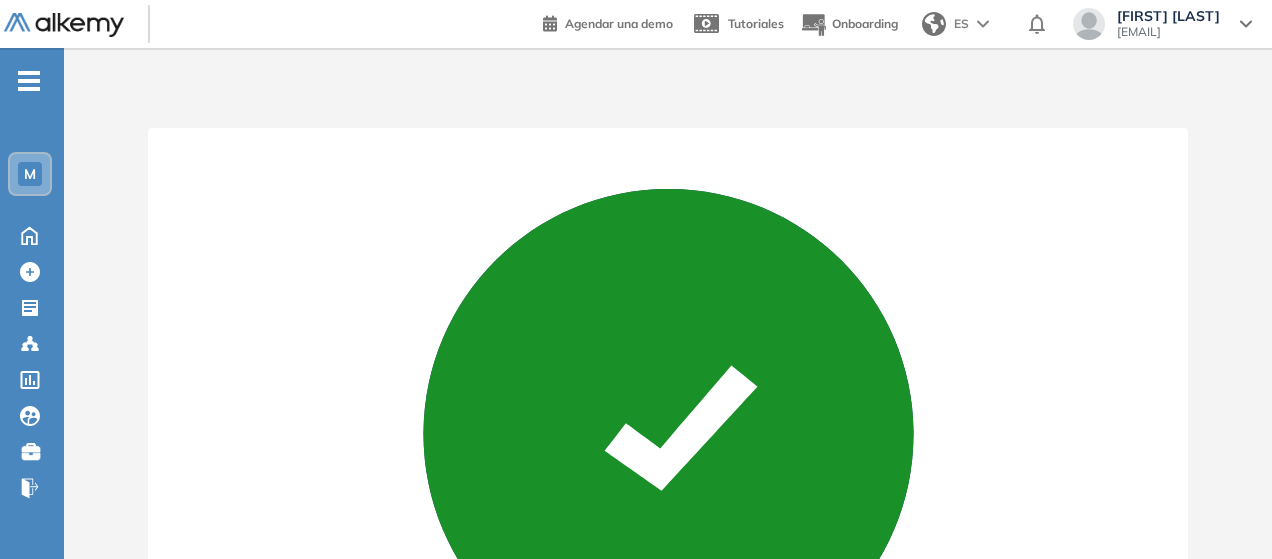 scroll, scrollTop: 322, scrollLeft: 0, axis: vertical 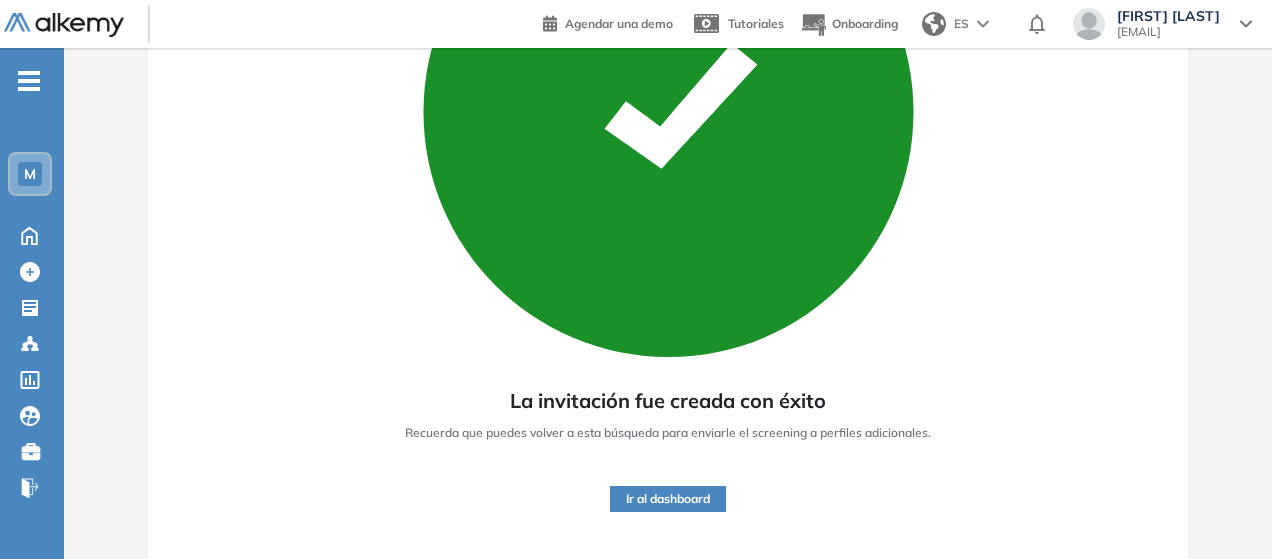 click on "Ir al dashboard" at bounding box center [668, 499] 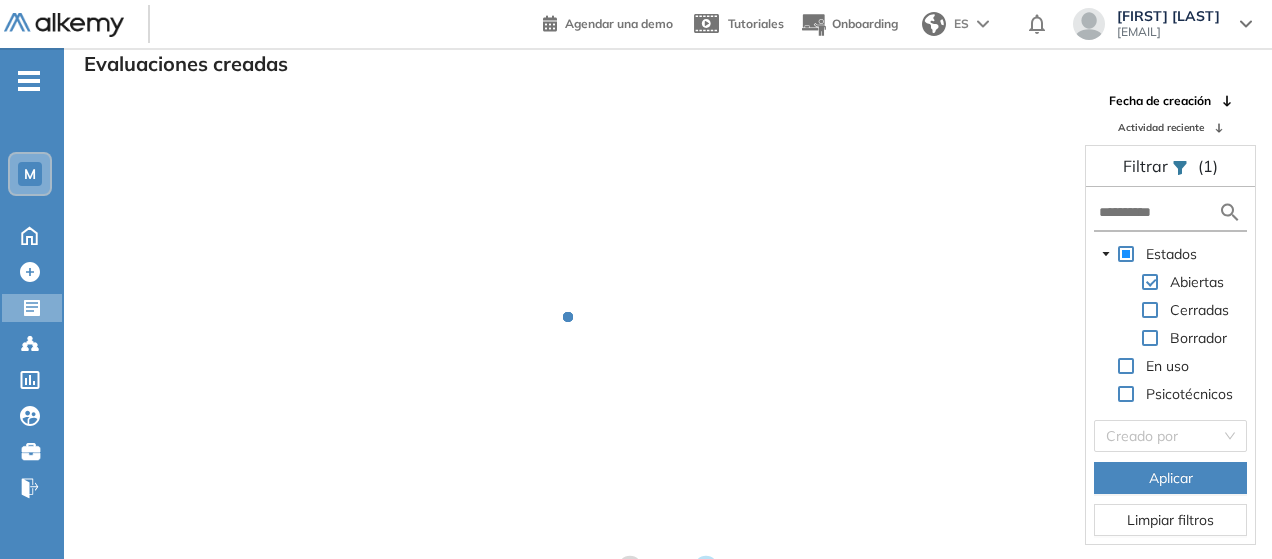 scroll, scrollTop: 48, scrollLeft: 0, axis: vertical 